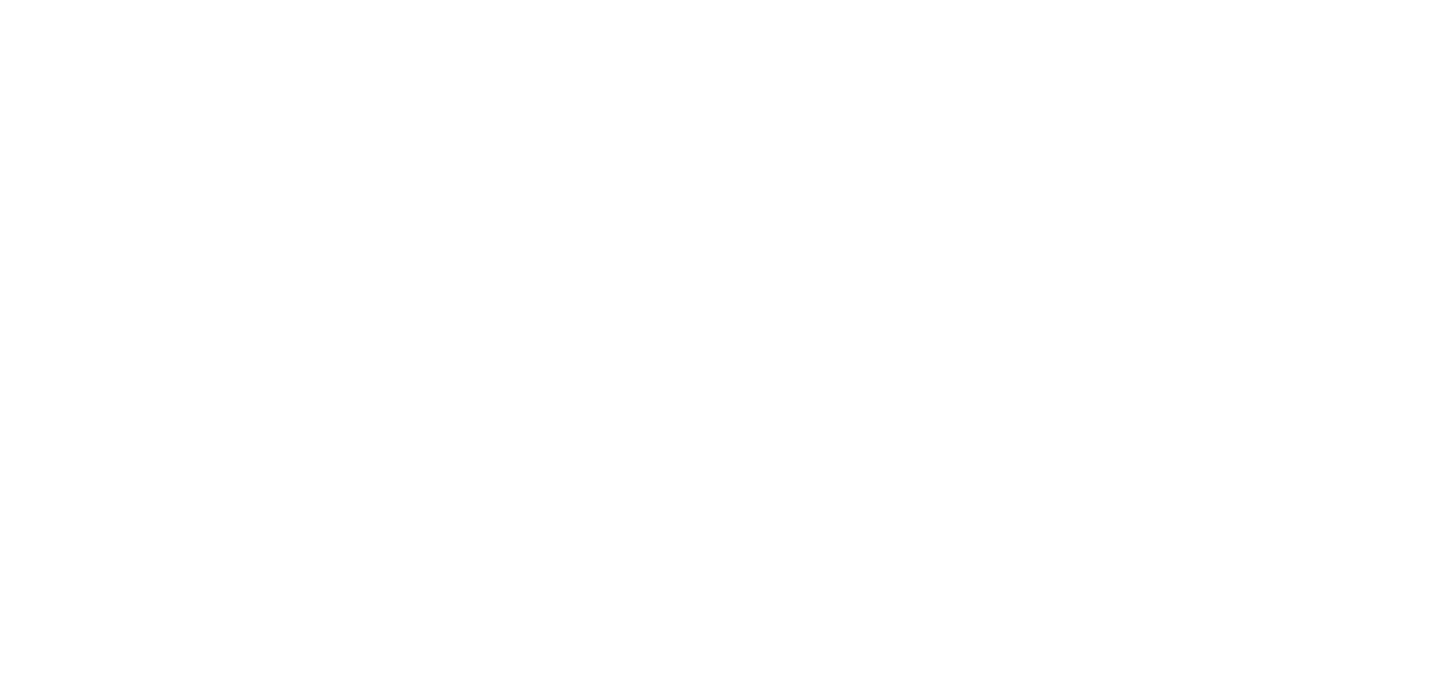 scroll, scrollTop: 0, scrollLeft: 0, axis: both 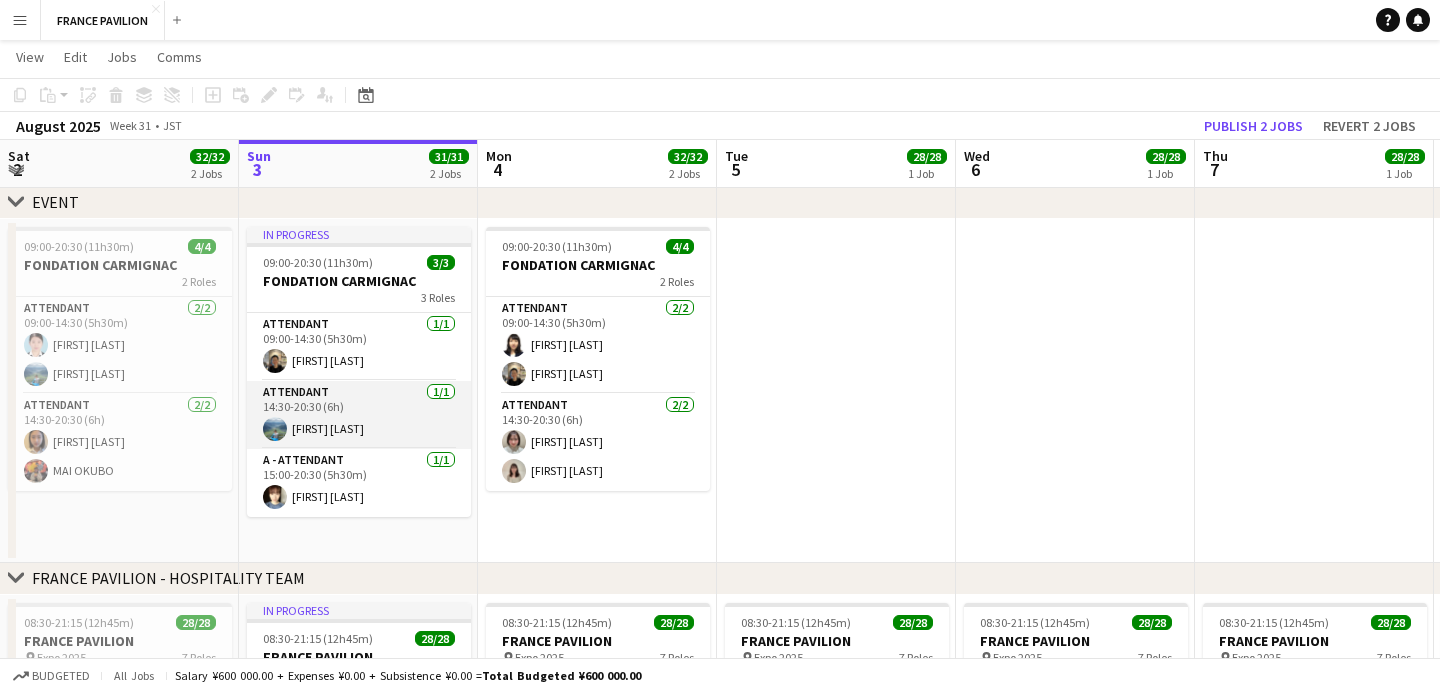 click on "ATTENDANT   1/1   [TIME] ([DURATION])
[FIRST] [LAST]" at bounding box center [359, 415] 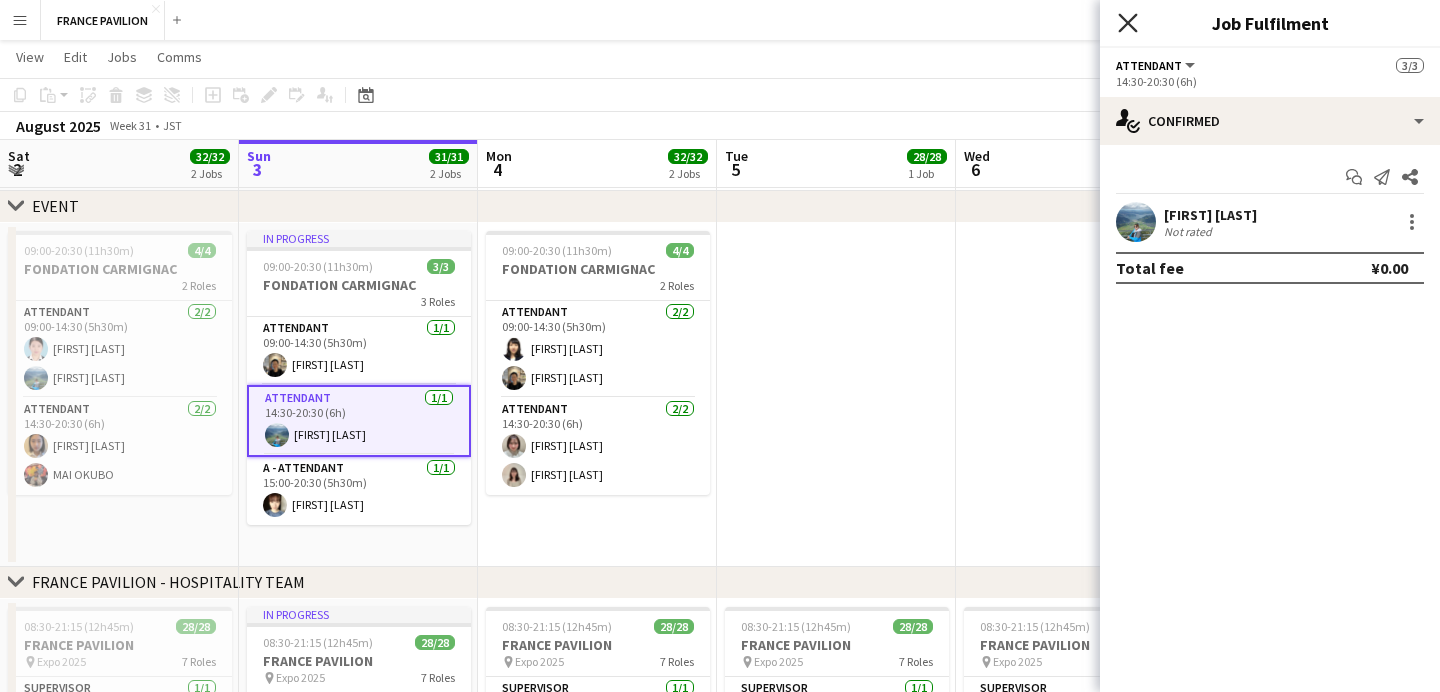 click on "Close pop-in" 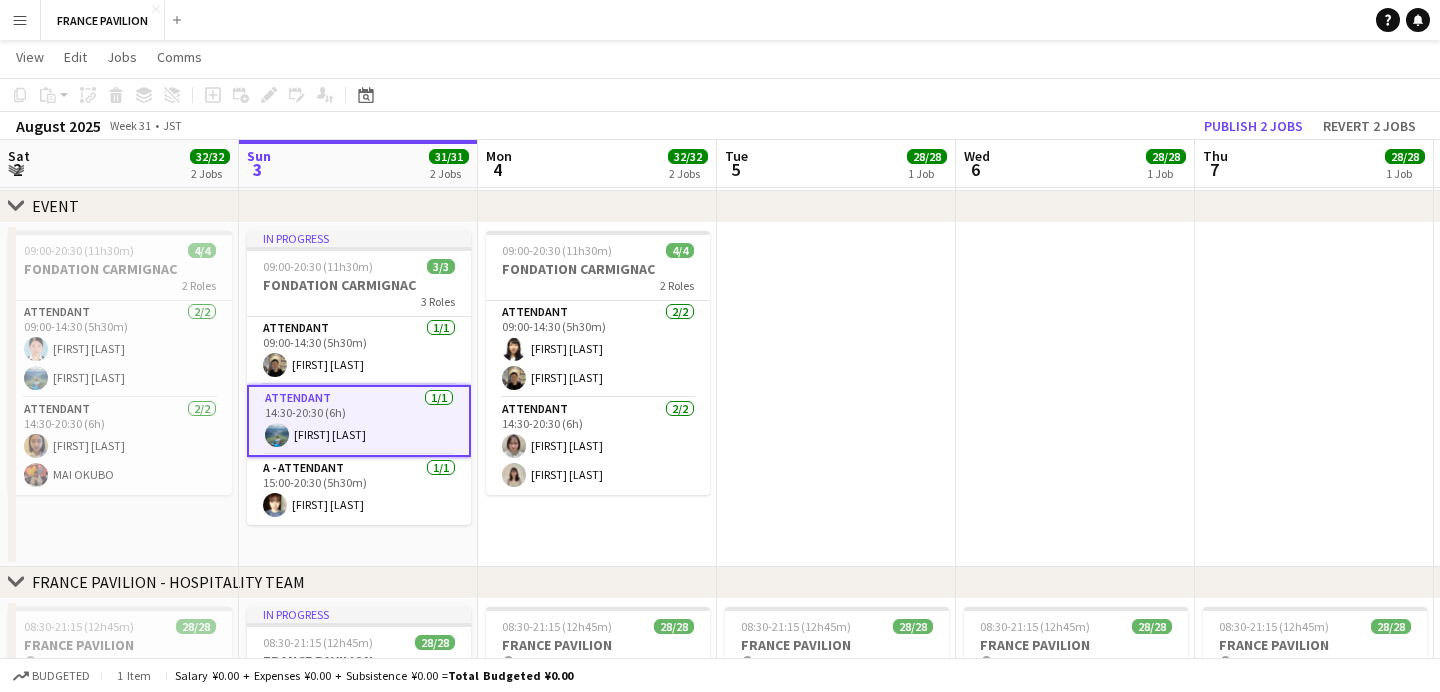 click on "Menu" at bounding box center [20, 20] 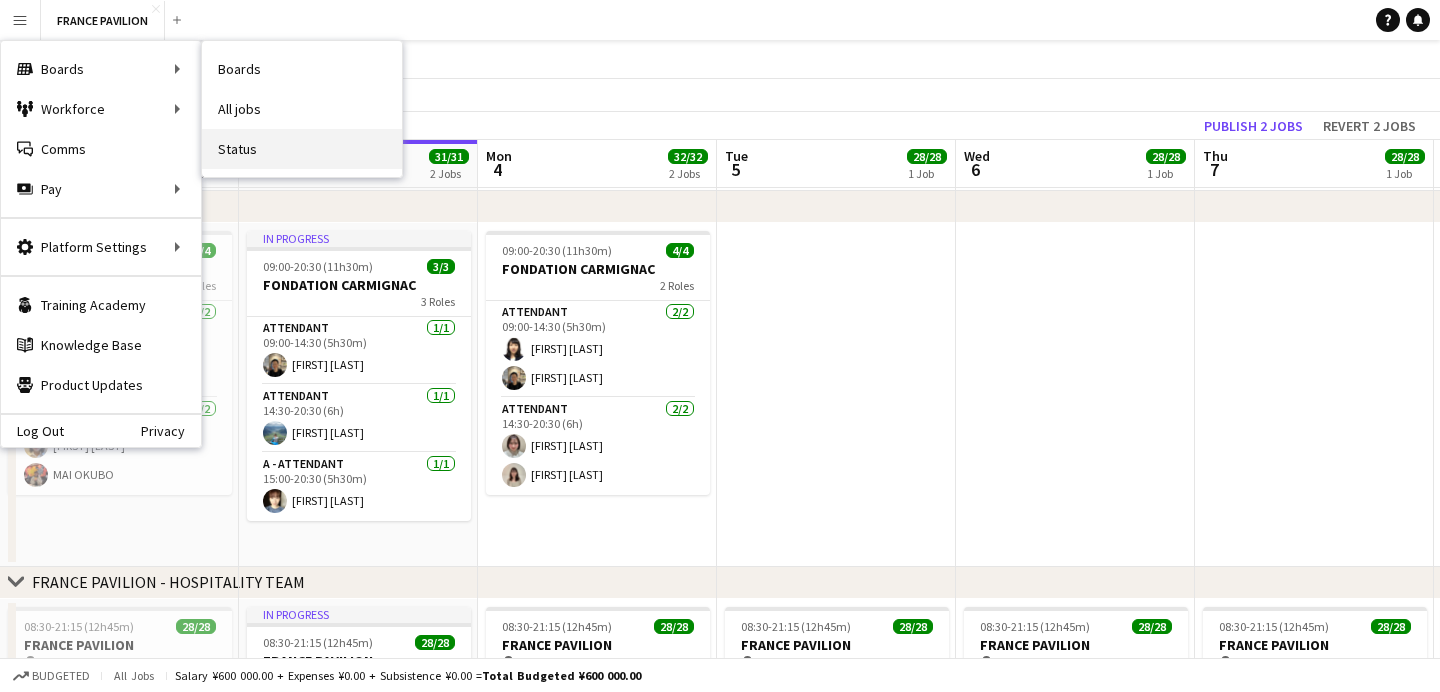 click on "Status" at bounding box center (302, 149) 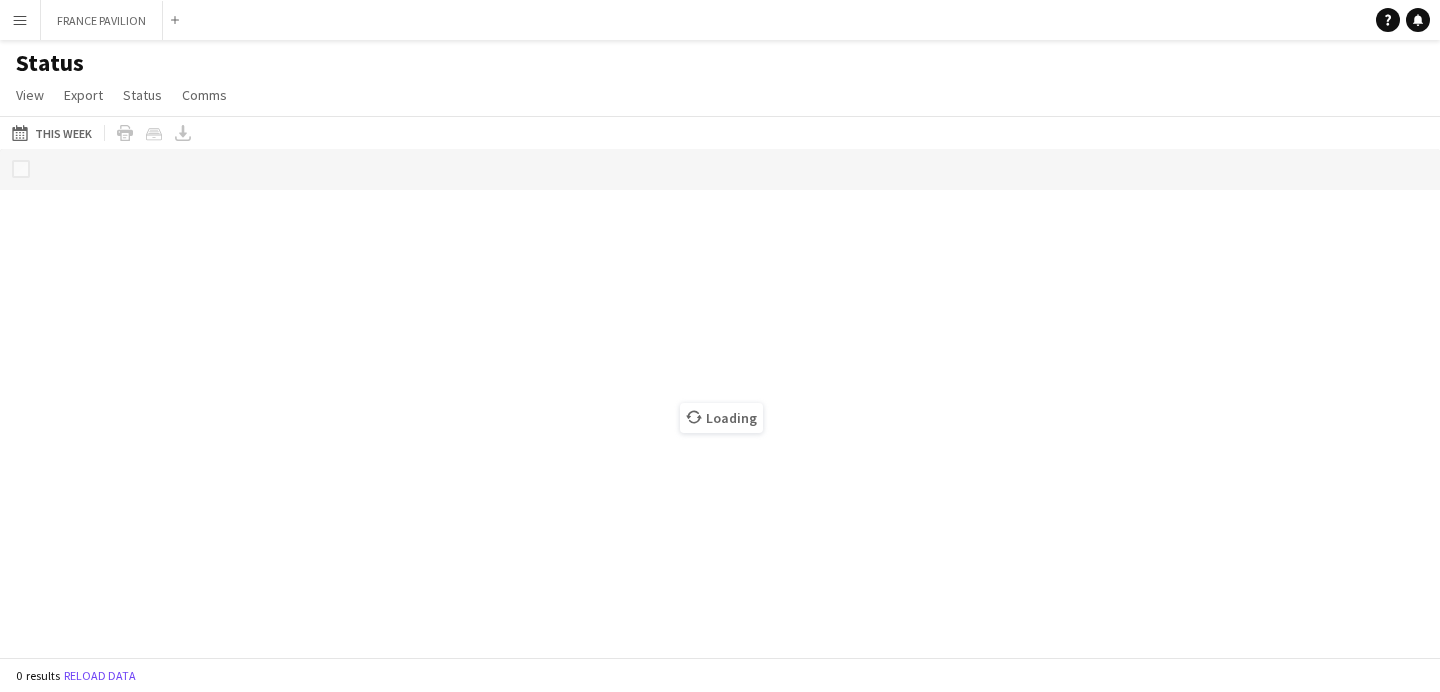 scroll, scrollTop: 0, scrollLeft: 0, axis: both 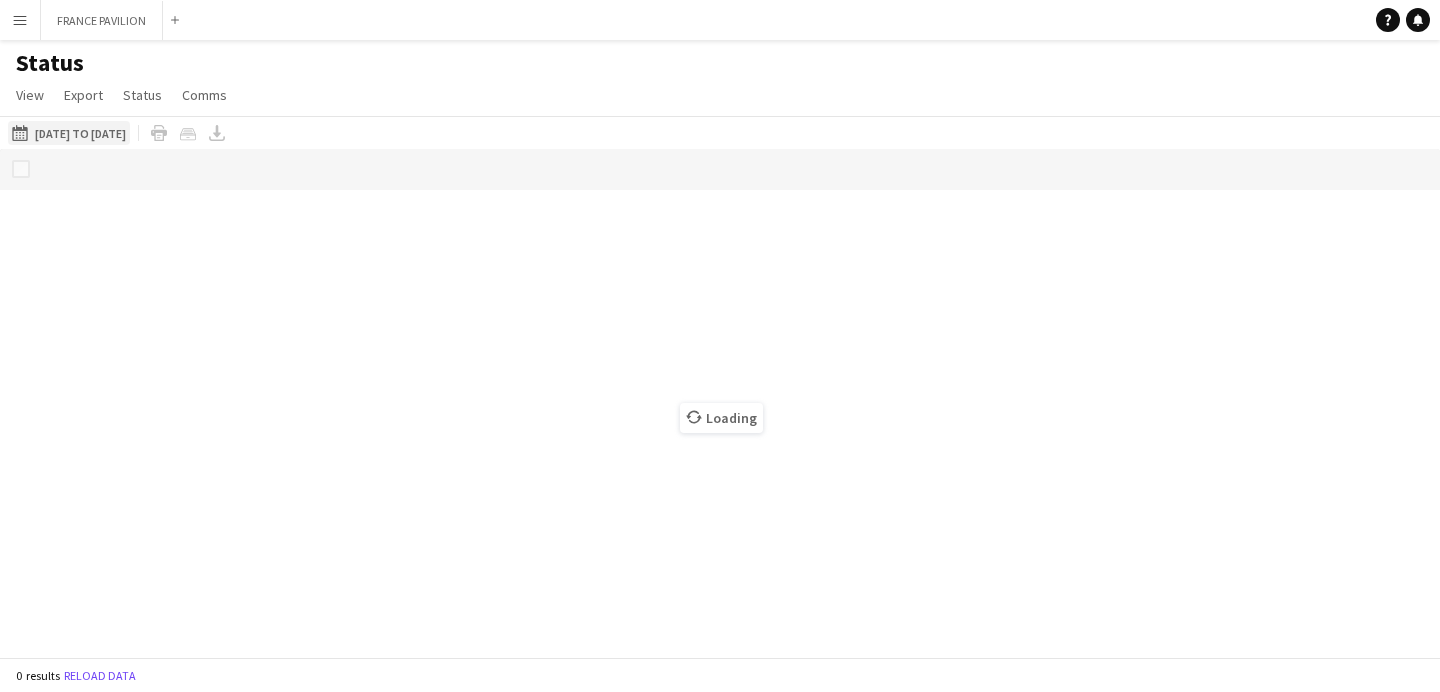click on "This Week
[DATE] to [DATE]" 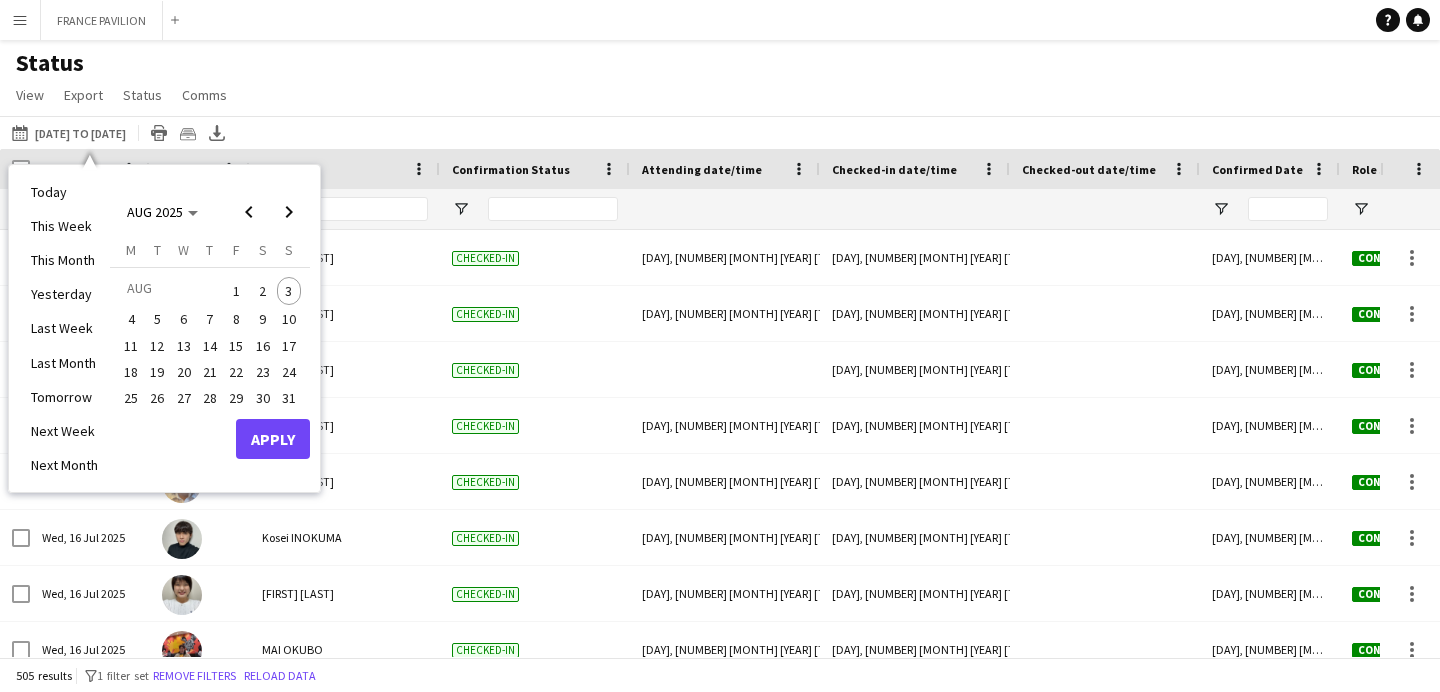 click on "3" at bounding box center (289, 291) 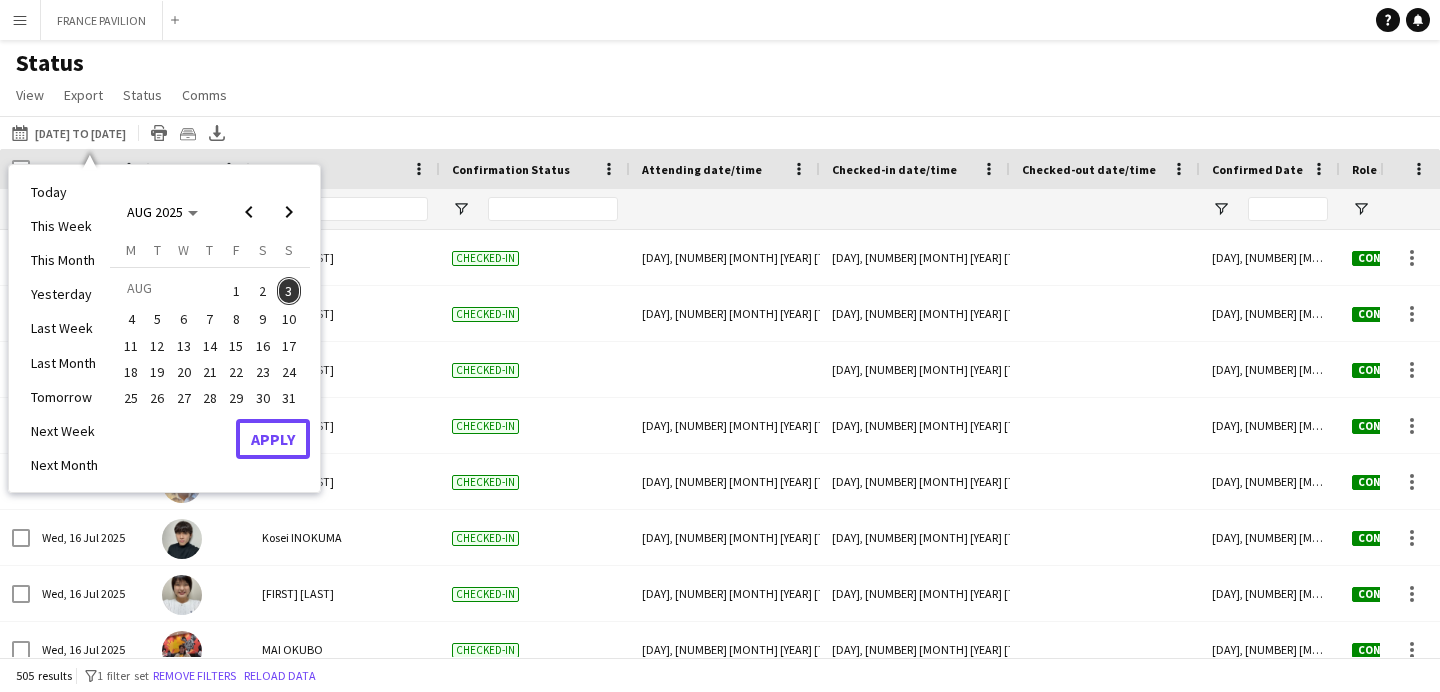 click on "Apply" at bounding box center (273, 439) 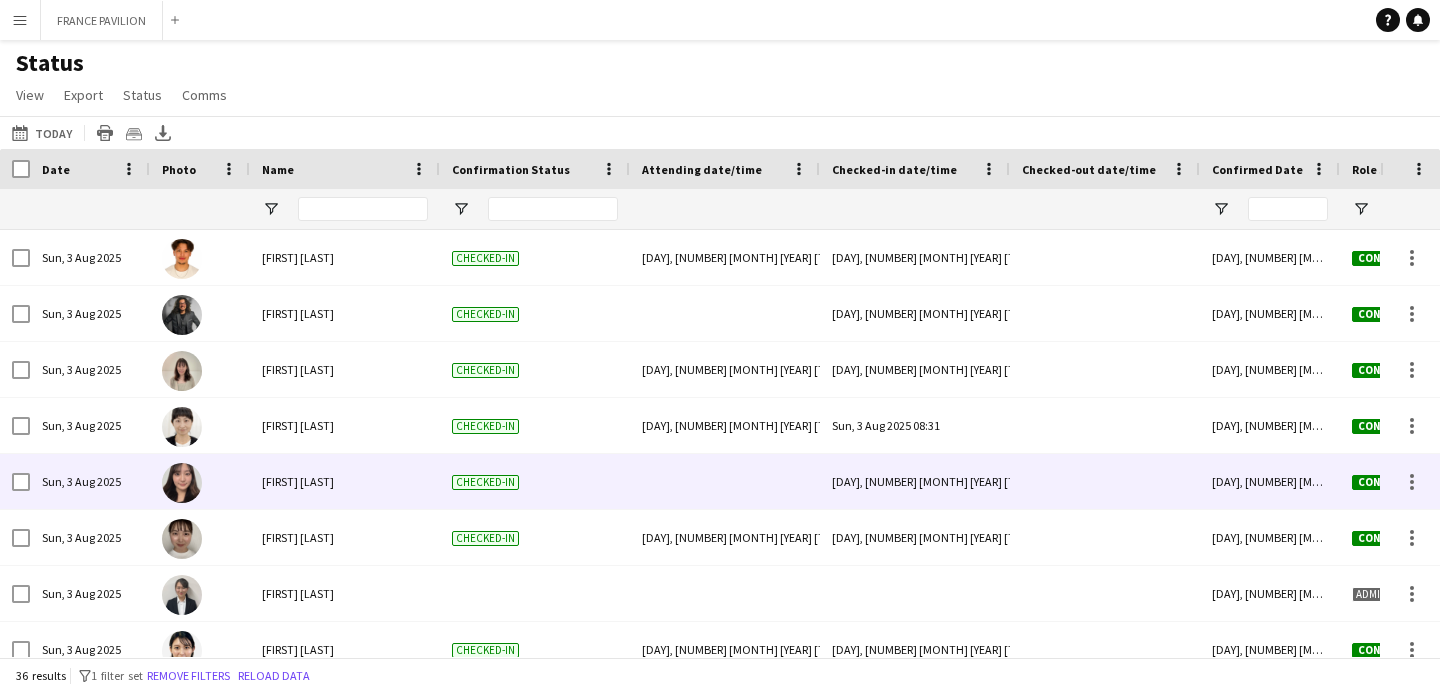 scroll, scrollTop: 228, scrollLeft: 0, axis: vertical 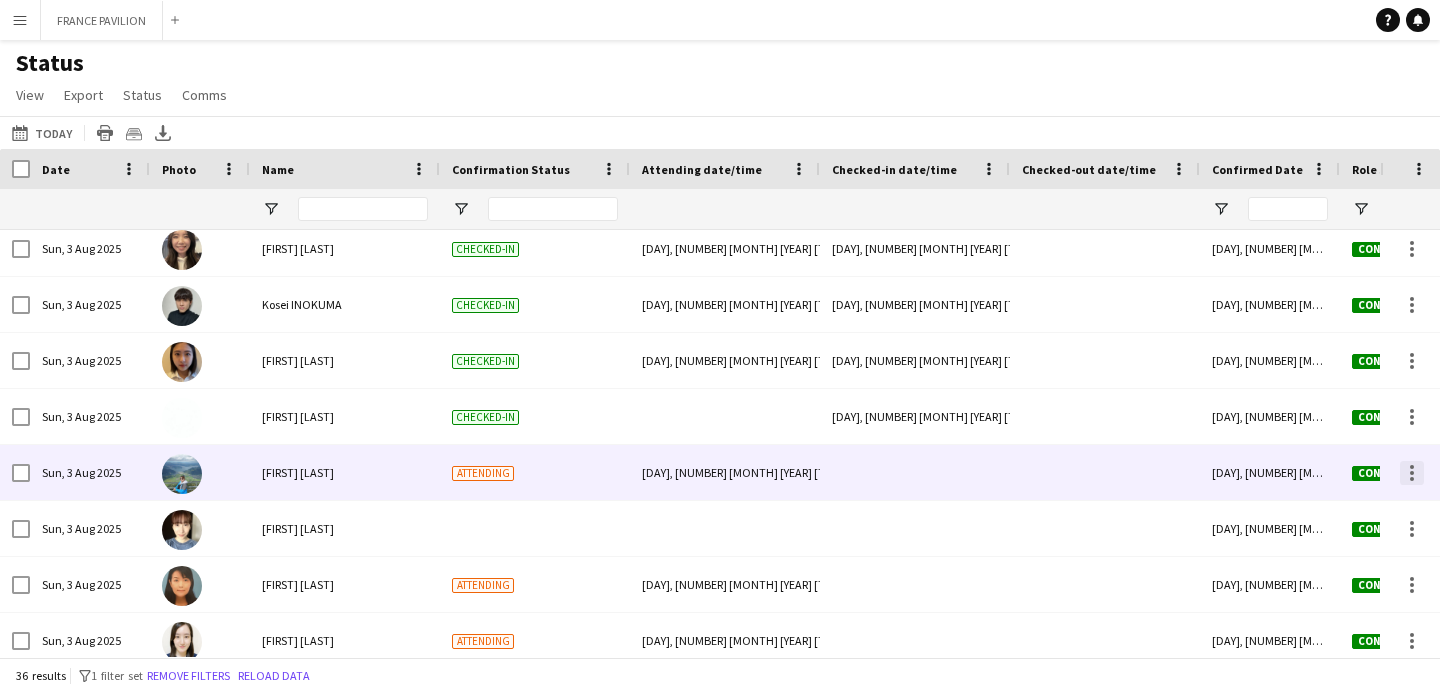 click at bounding box center (1412, 473) 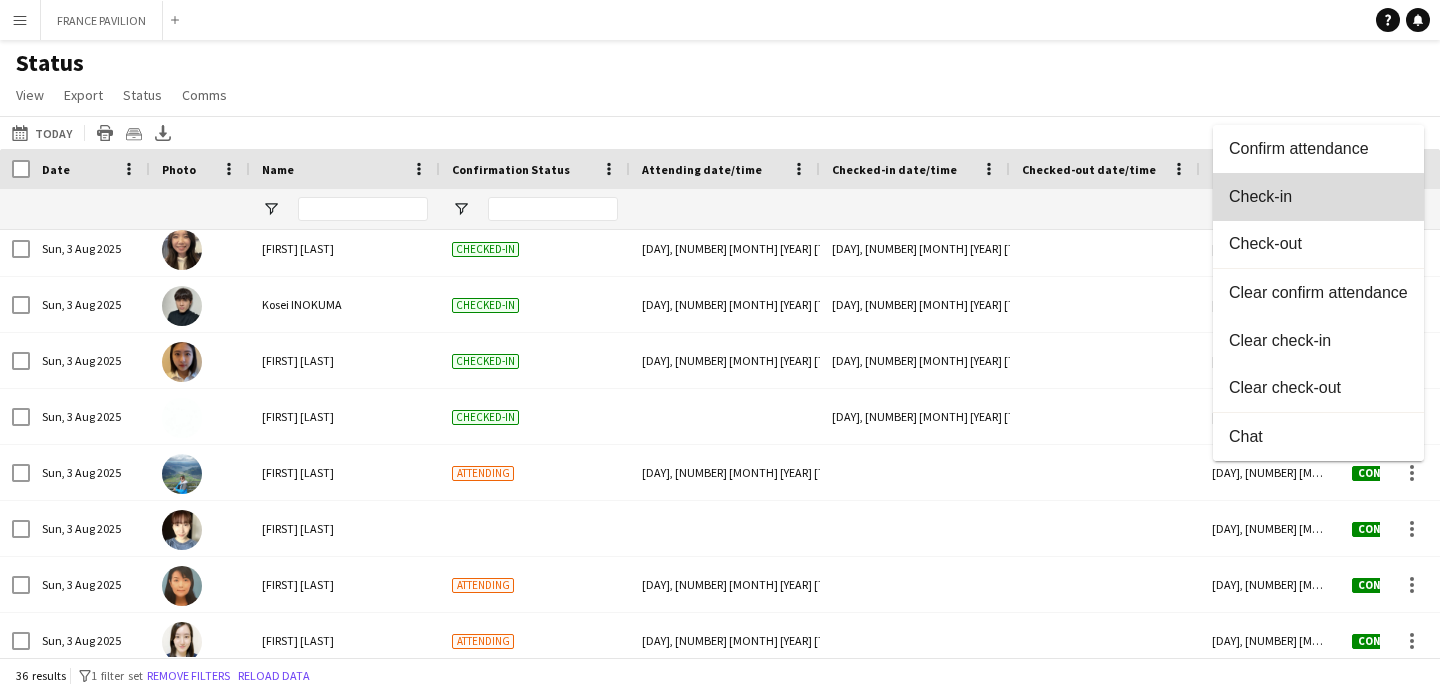 click on "Check-in" at bounding box center [1318, 197] 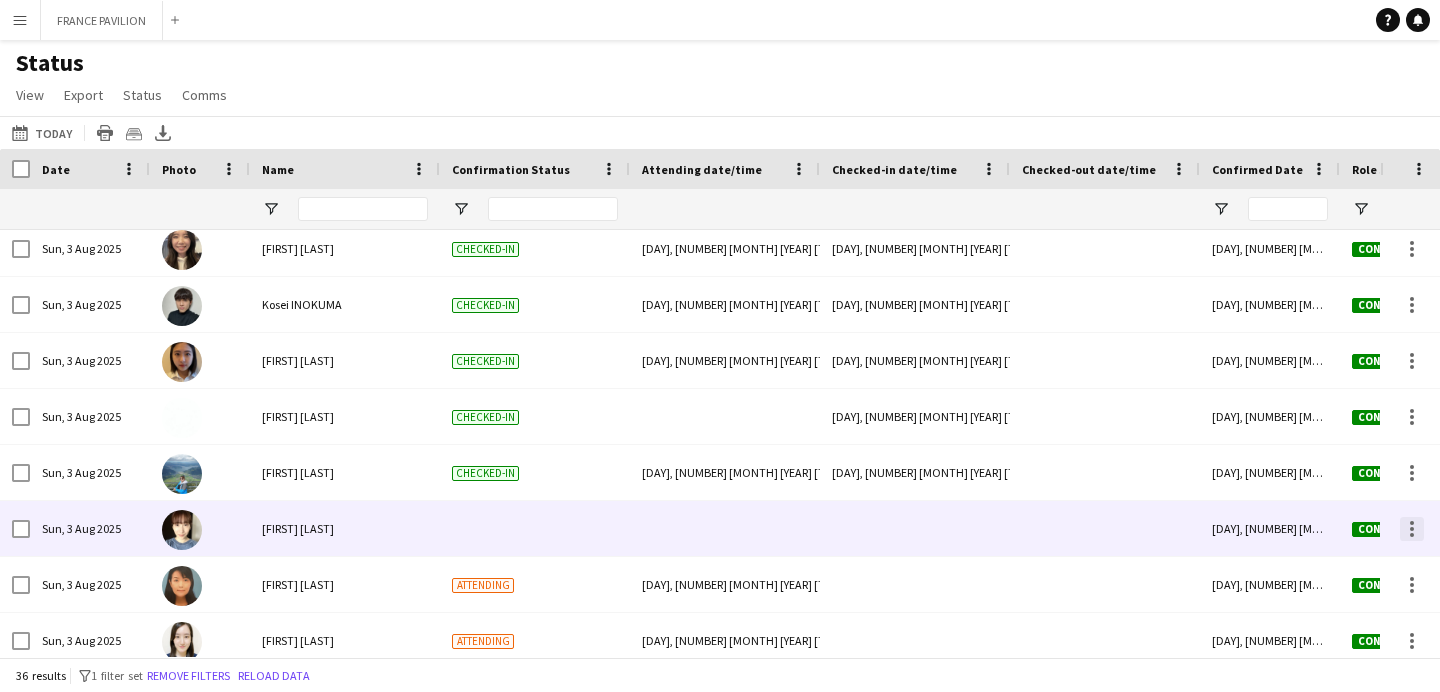 click at bounding box center (1412, 529) 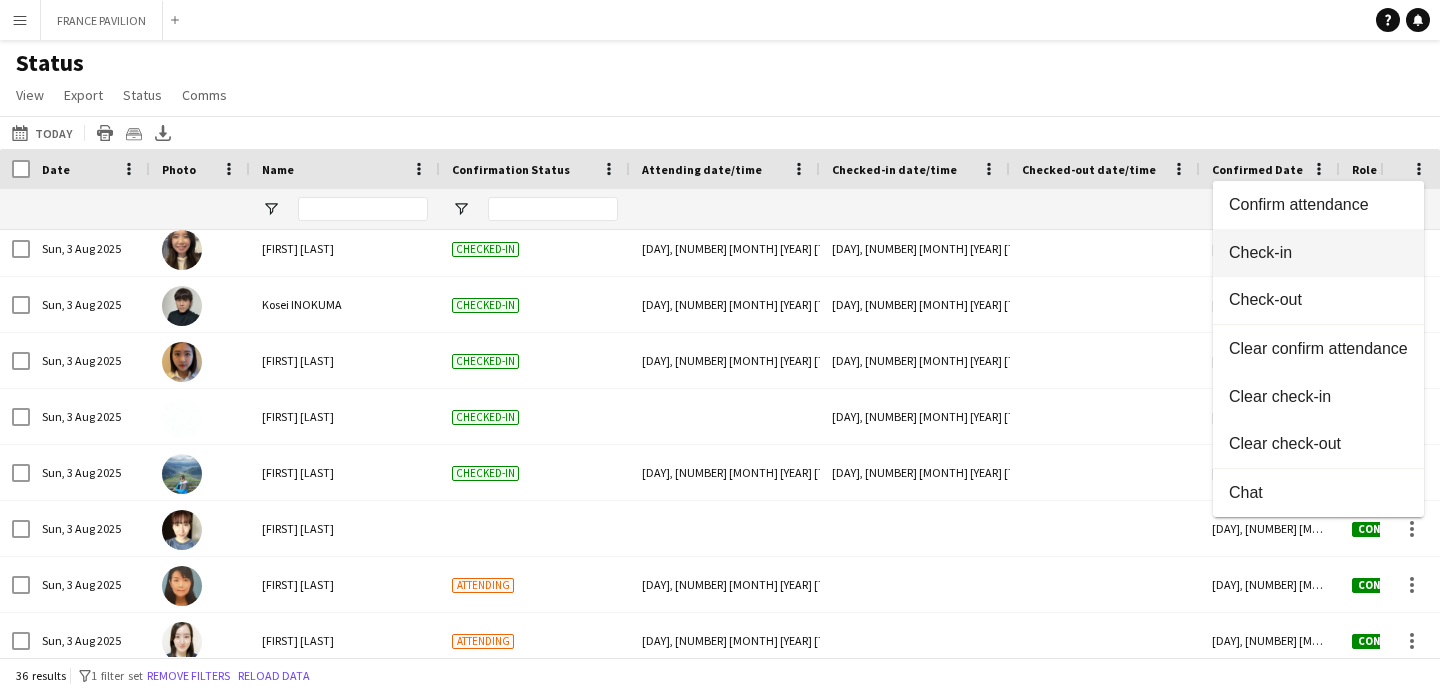 click on "Check-in" at bounding box center (1318, 253) 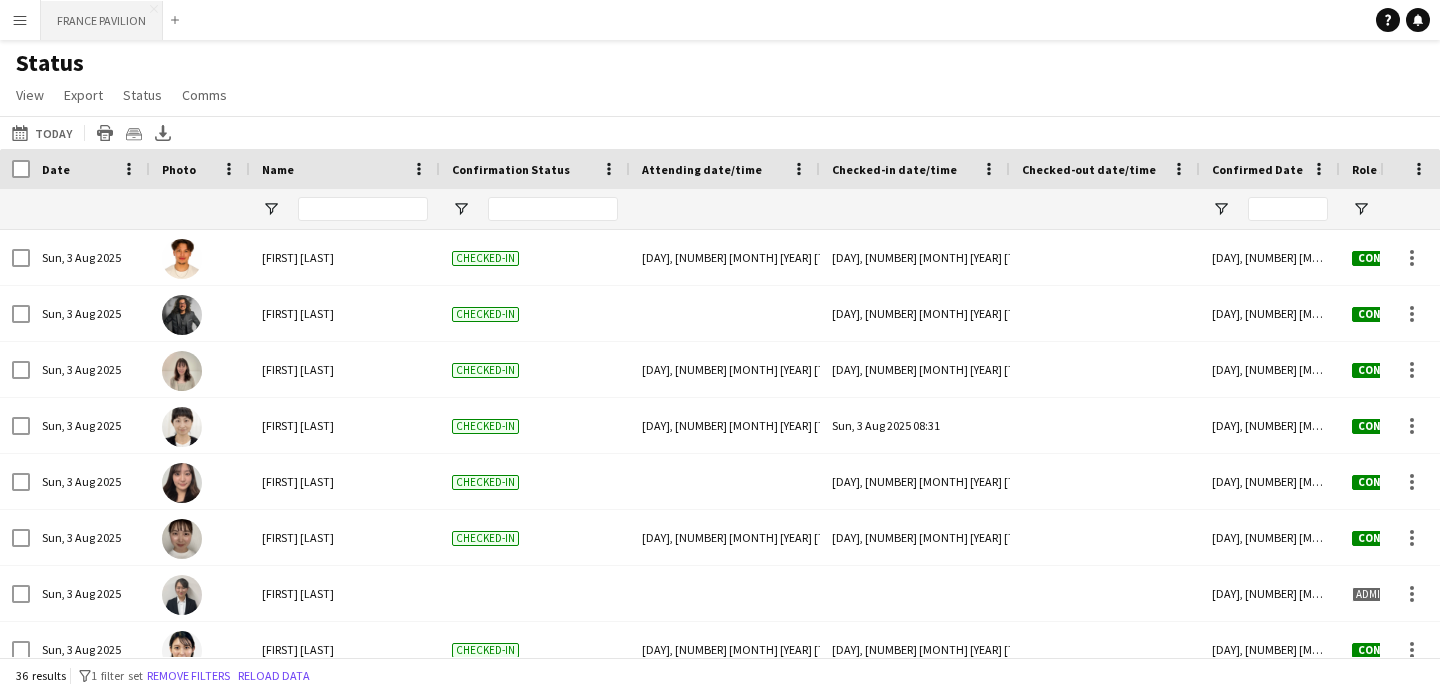 click on "[LOCATION]
Close" at bounding box center [102, 20] 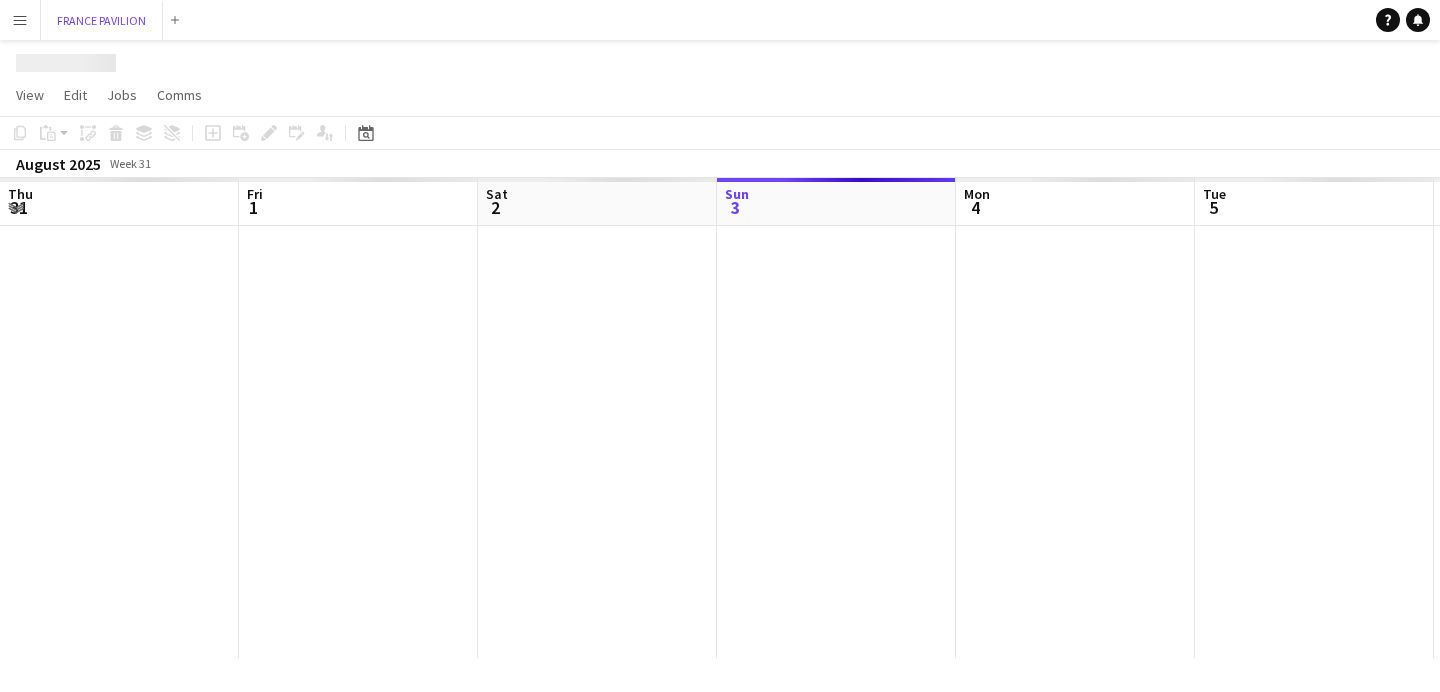 scroll, scrollTop: 0, scrollLeft: 478, axis: horizontal 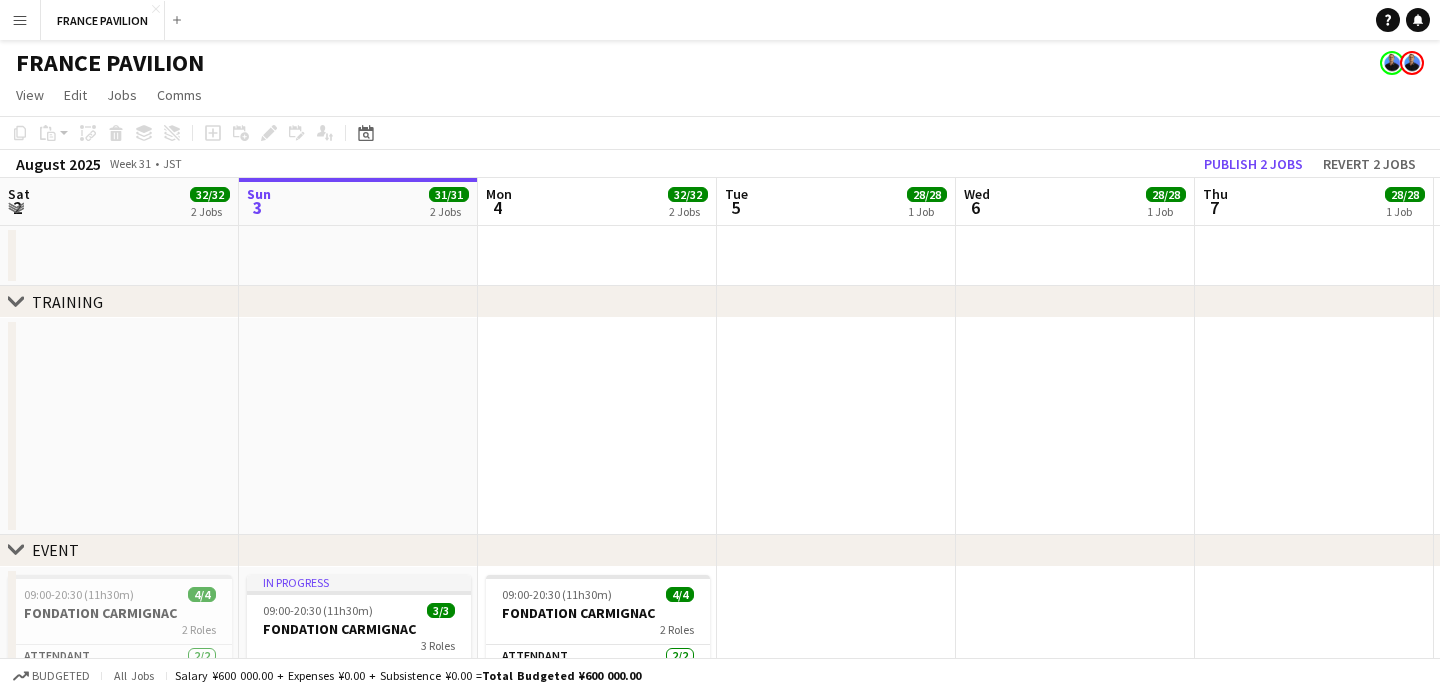 click 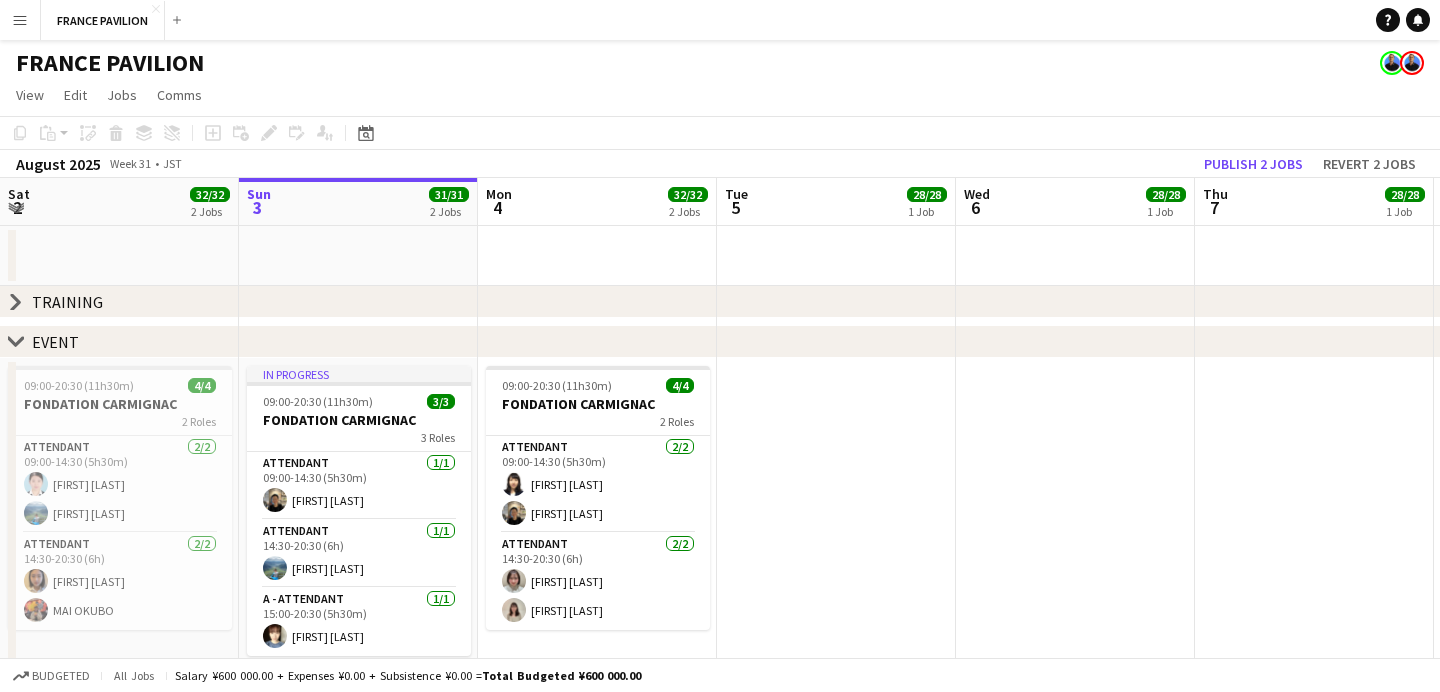 click 